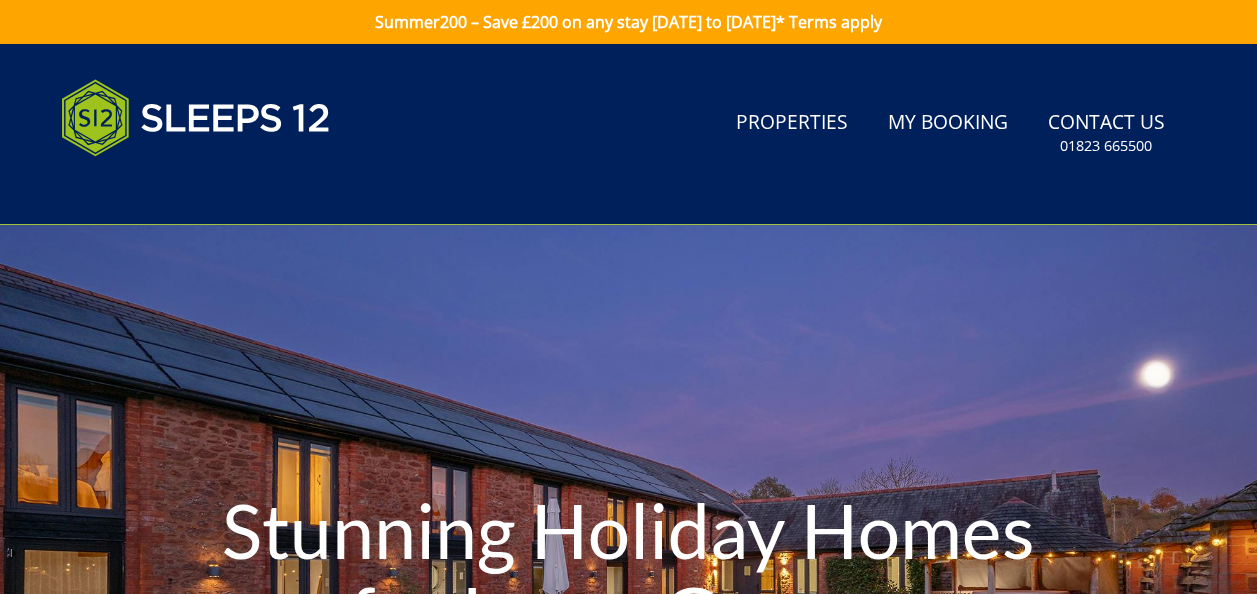 scroll, scrollTop: 0, scrollLeft: 0, axis: both 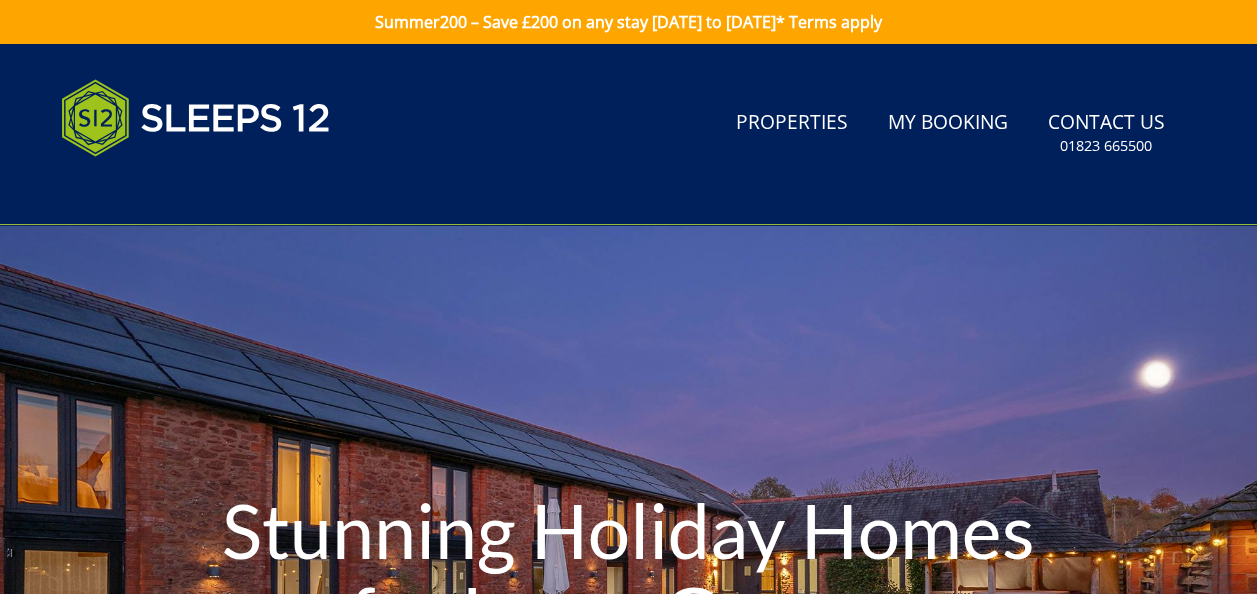 type on "[DATE]" 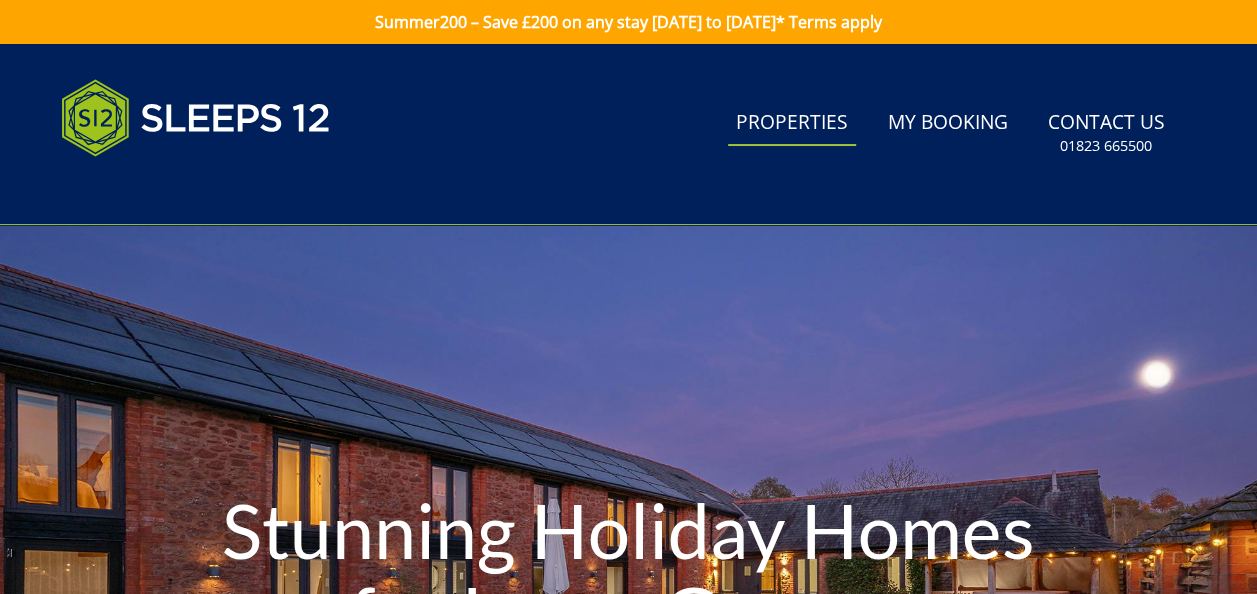 click on "Properties" at bounding box center [792, 123] 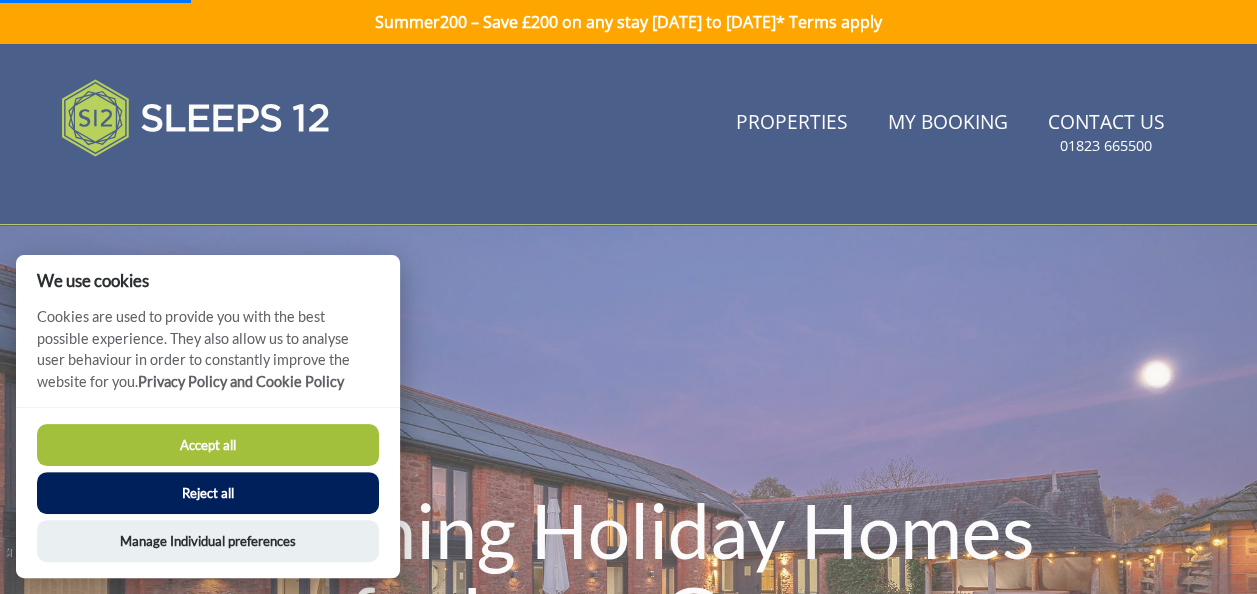 click on "Accept all" at bounding box center (208, 445) 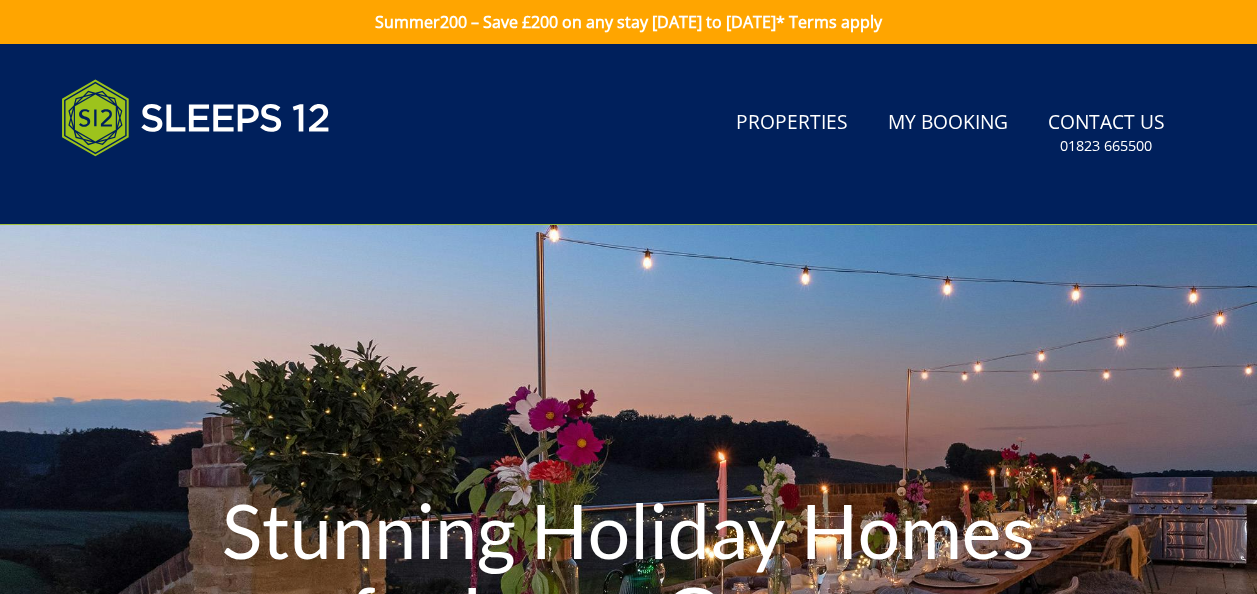 scroll, scrollTop: 0, scrollLeft: 0, axis: both 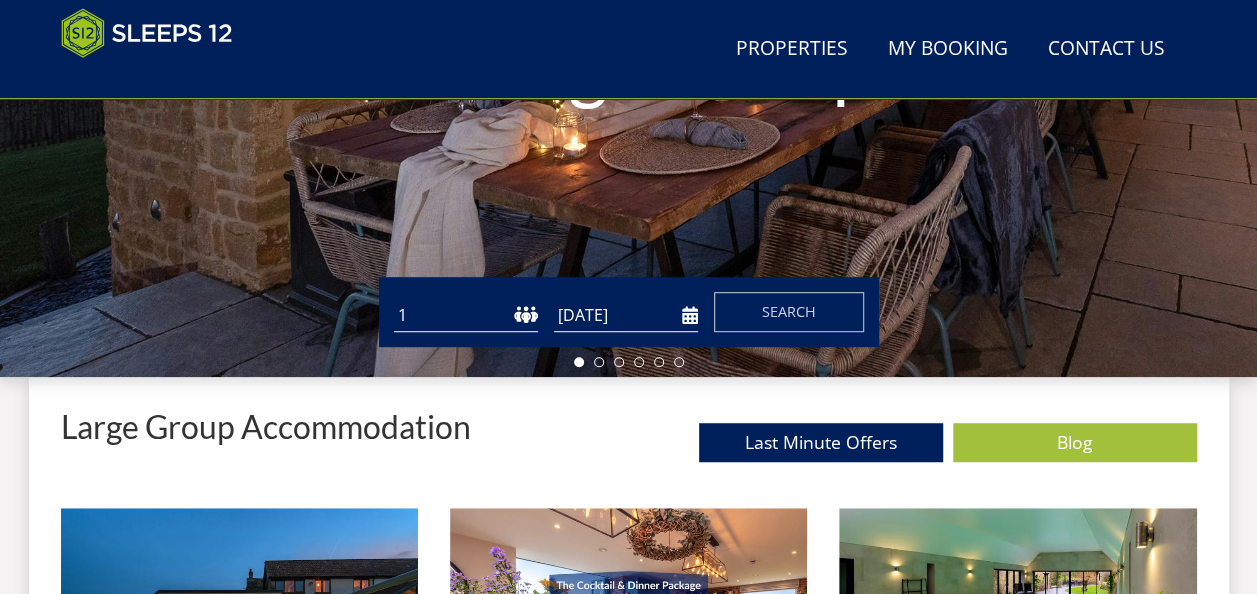 click on "1
2
3
4
5
6
7
8
9
10
11
12
13
14
15
16
17
18
19
20
21
22
23
24
25
26
27
28
29
30
31
32" at bounding box center (466, 315) 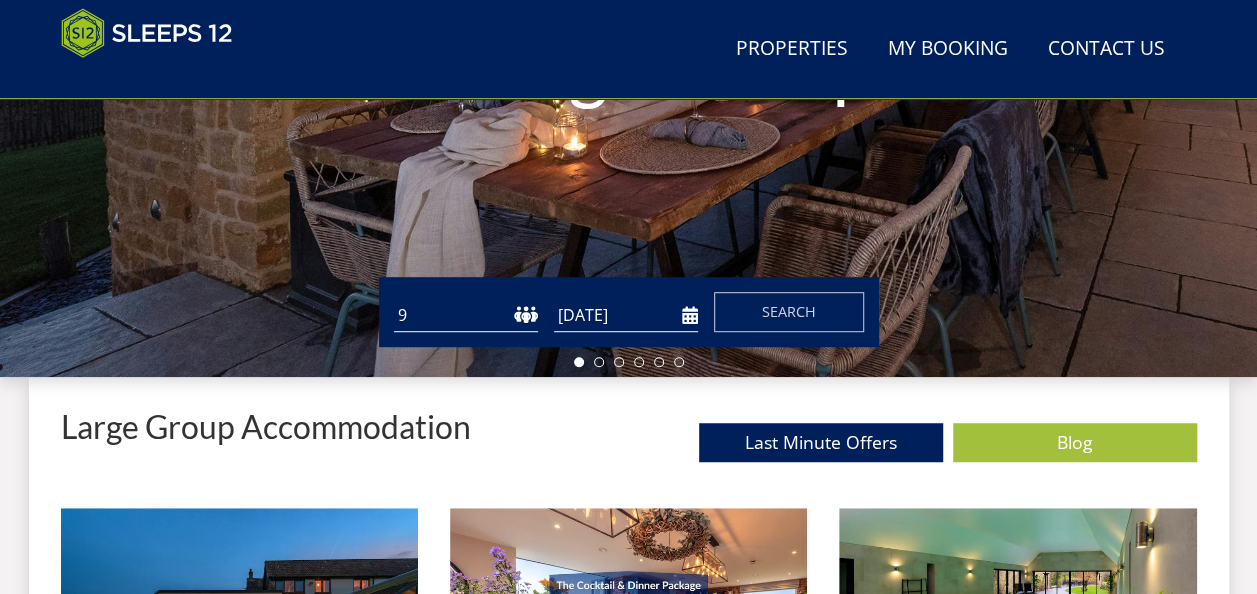 click on "1
2
3
4
5
6
7
8
9
10
11
12
13
14
15
16
17
18
19
20
21
22
23
24
25
26
27
28
29
30
31
32" at bounding box center [466, 315] 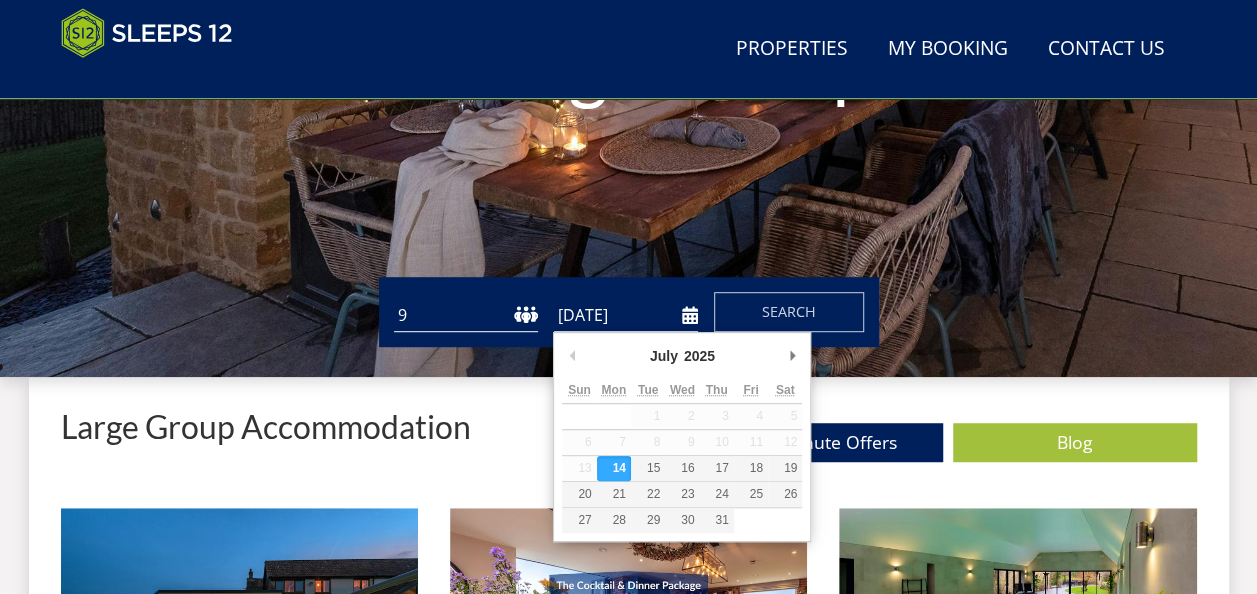 click on "[DATE]" at bounding box center (626, 315) 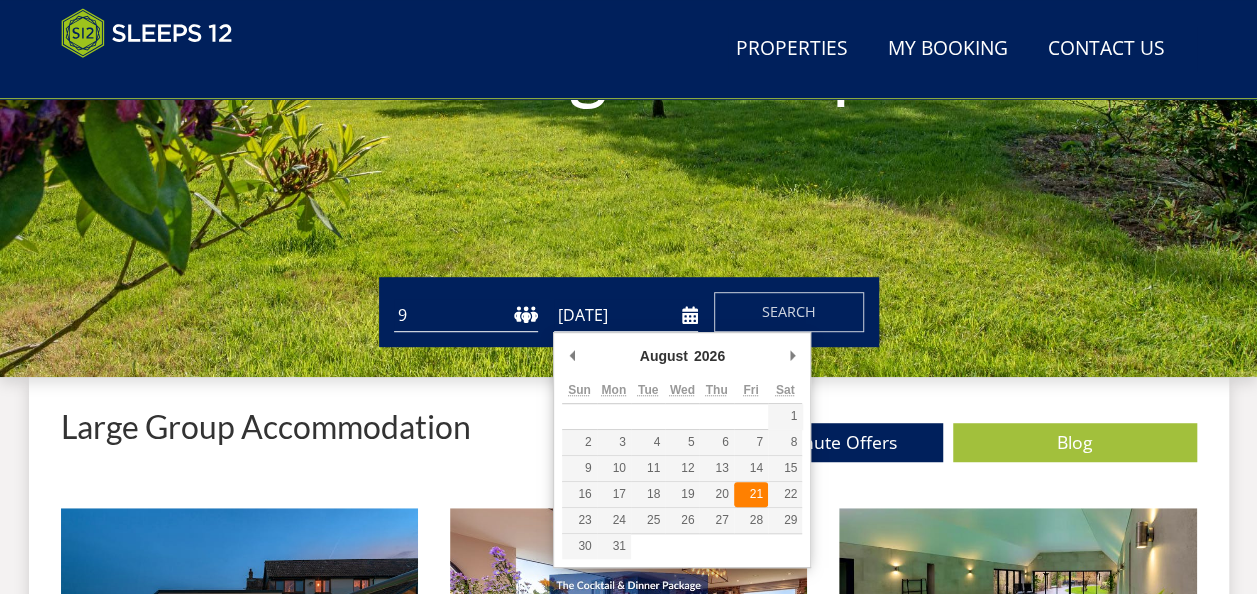 type on "21/08/2026" 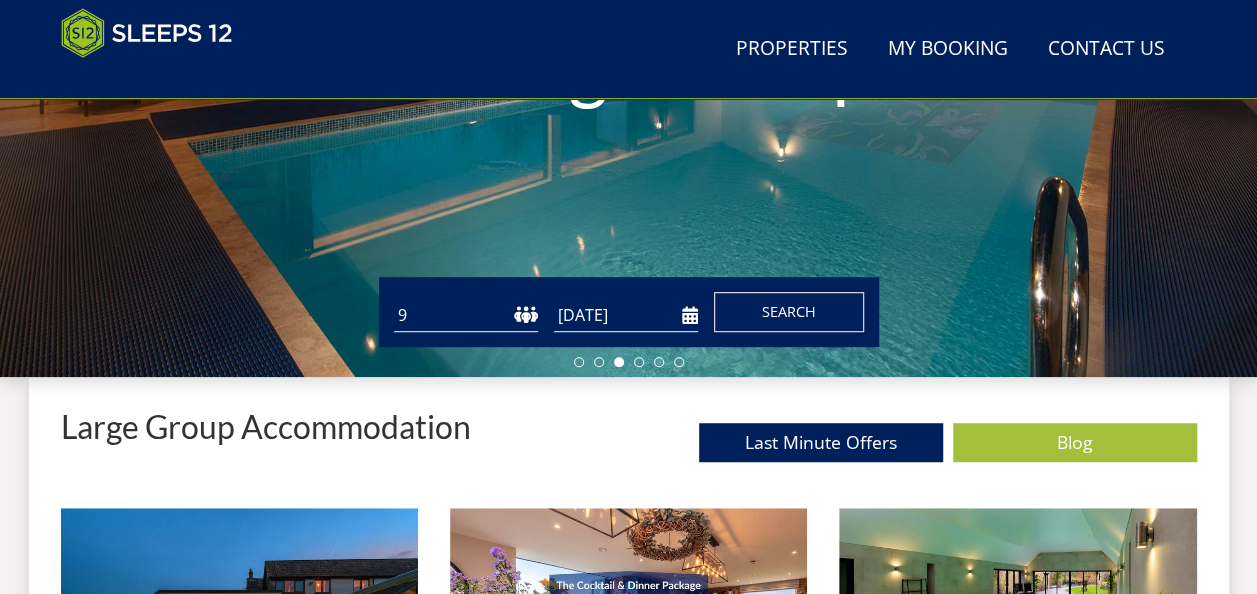 click on "Search" at bounding box center [789, 311] 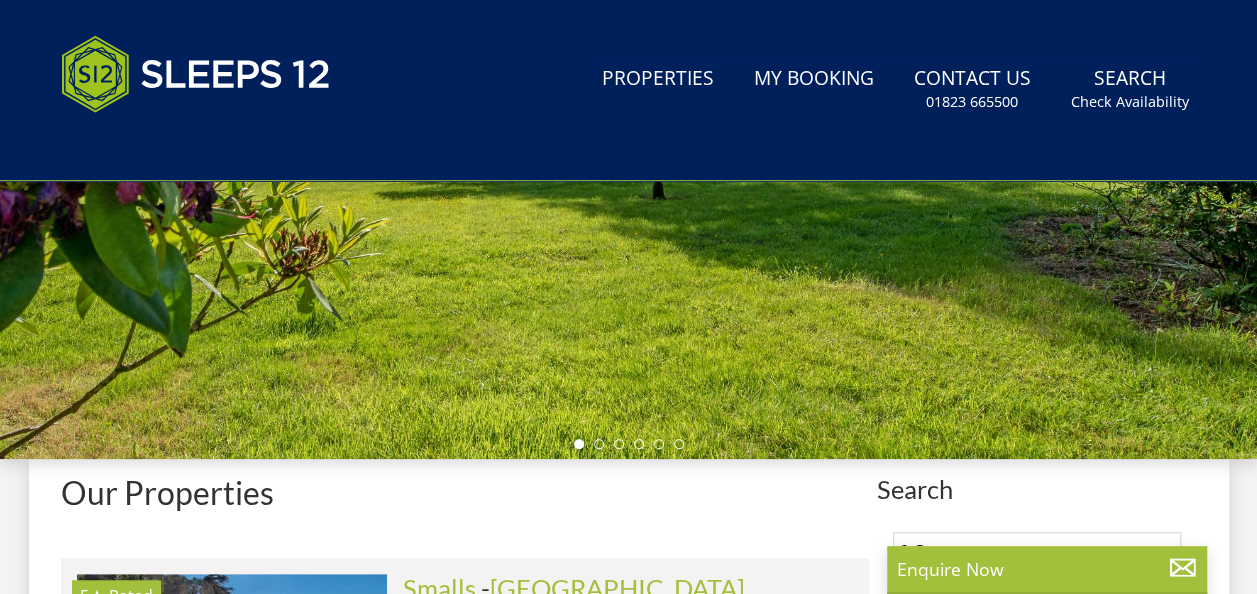 scroll, scrollTop: 0, scrollLeft: 0, axis: both 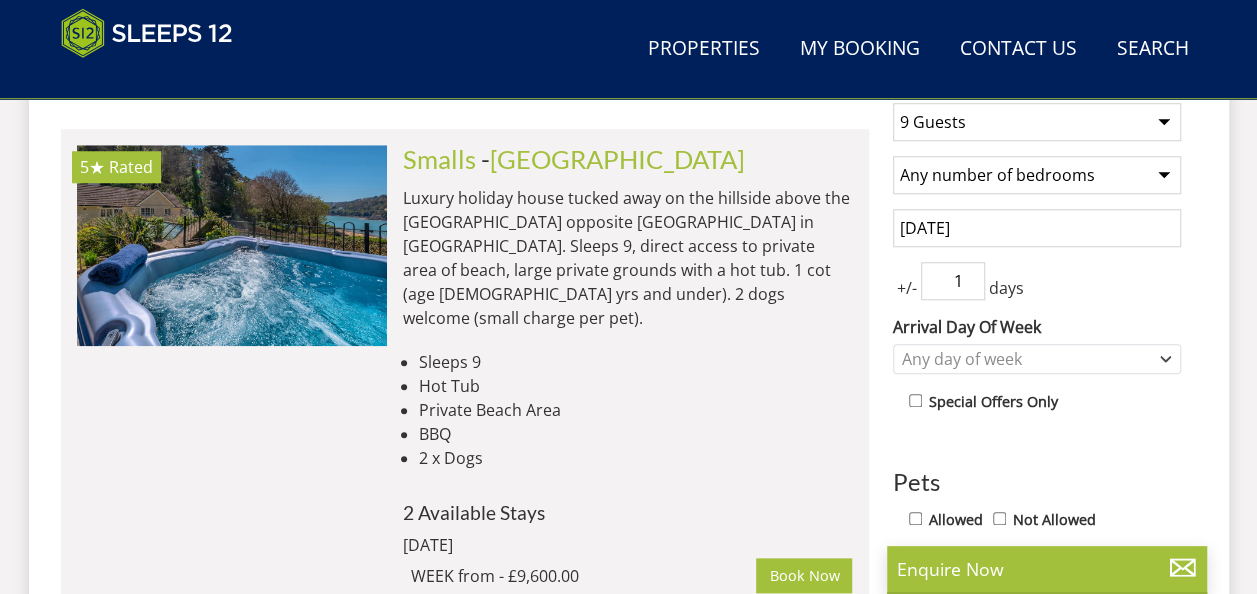 click on "1" at bounding box center [953, 281] 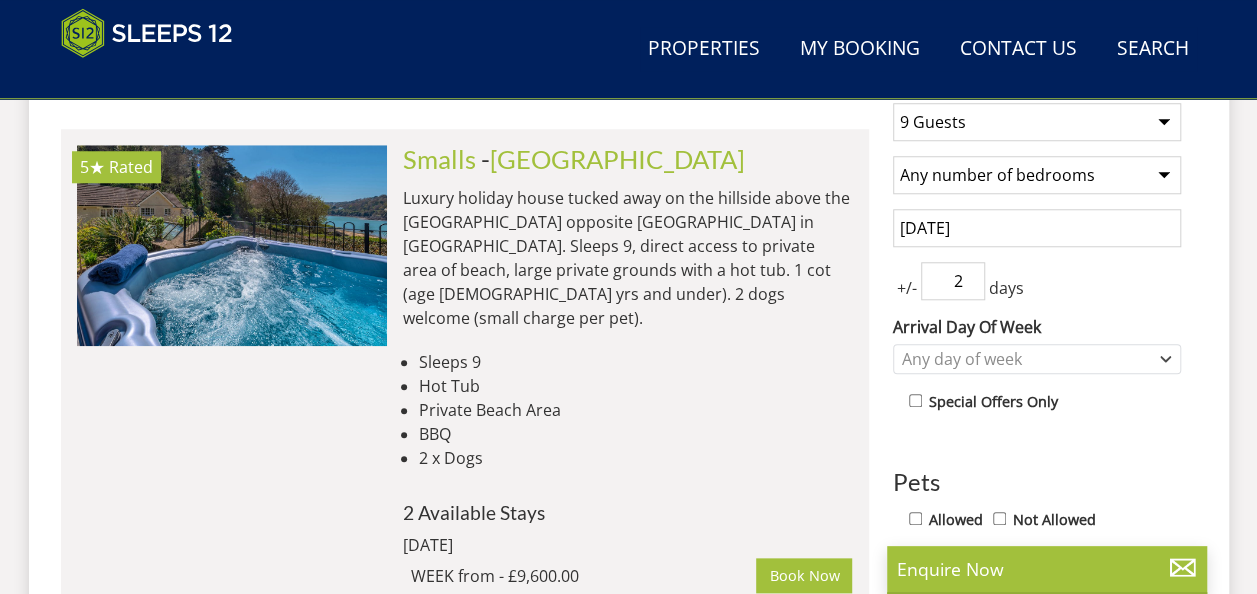 click on "2" at bounding box center [953, 281] 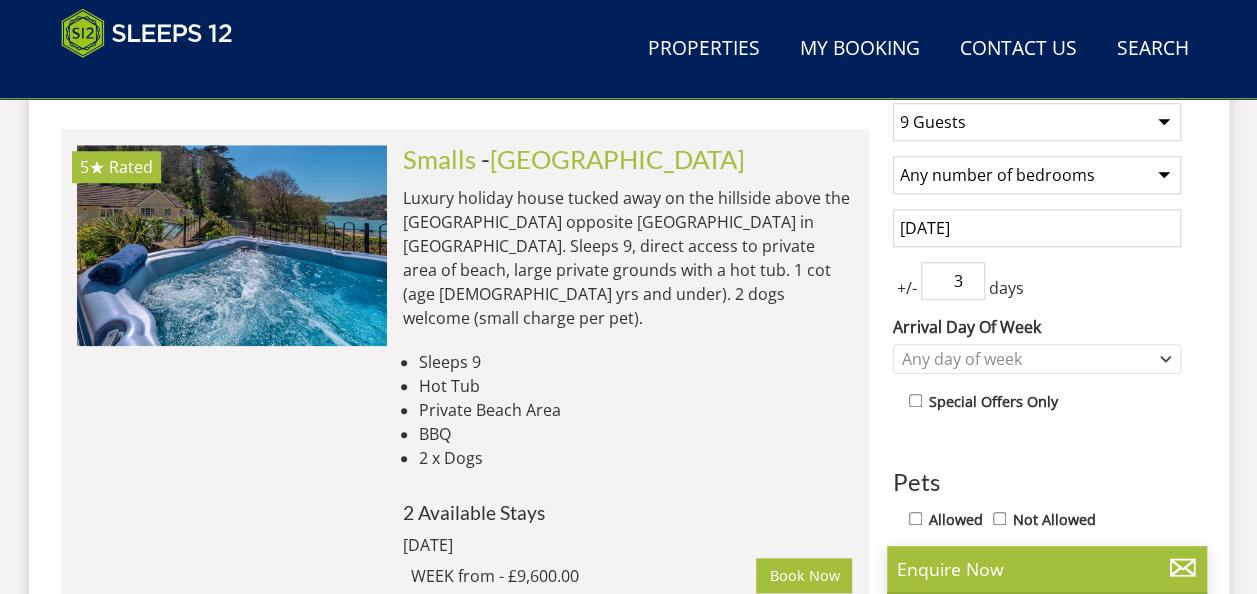 type on "3" 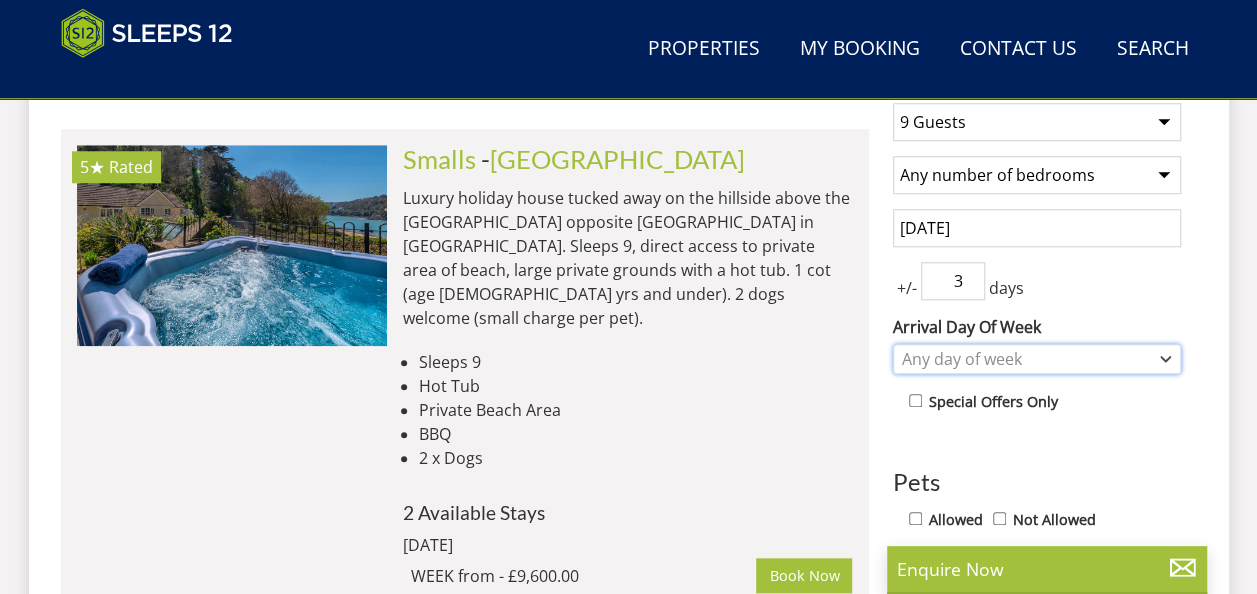 click 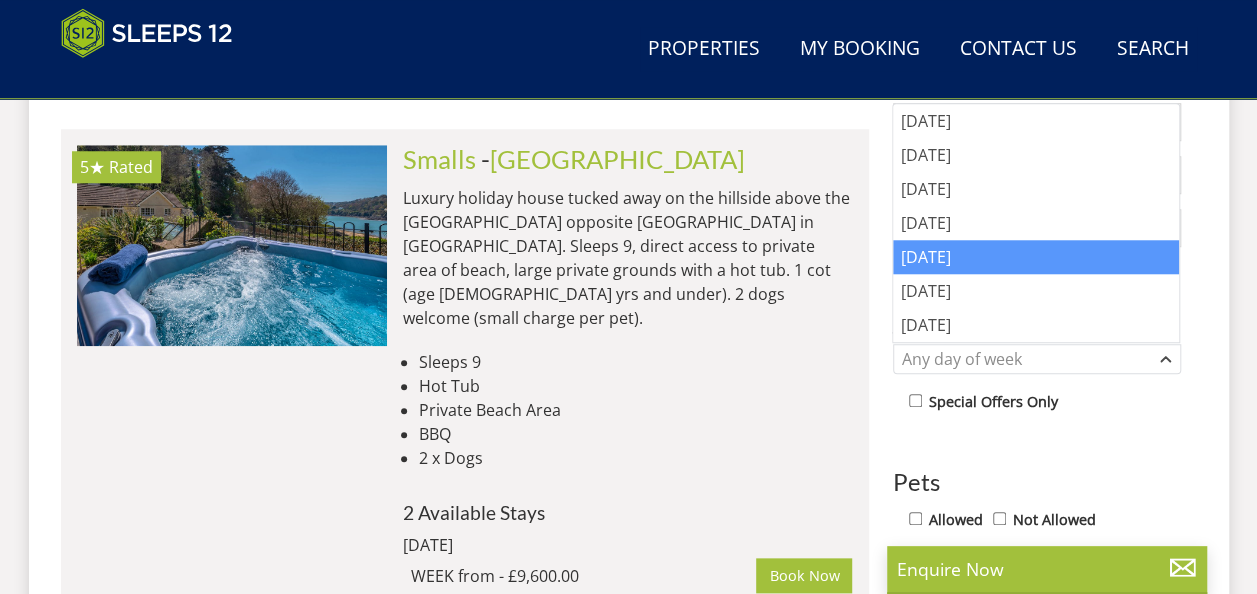 click on "[DATE]" at bounding box center (1036, 257) 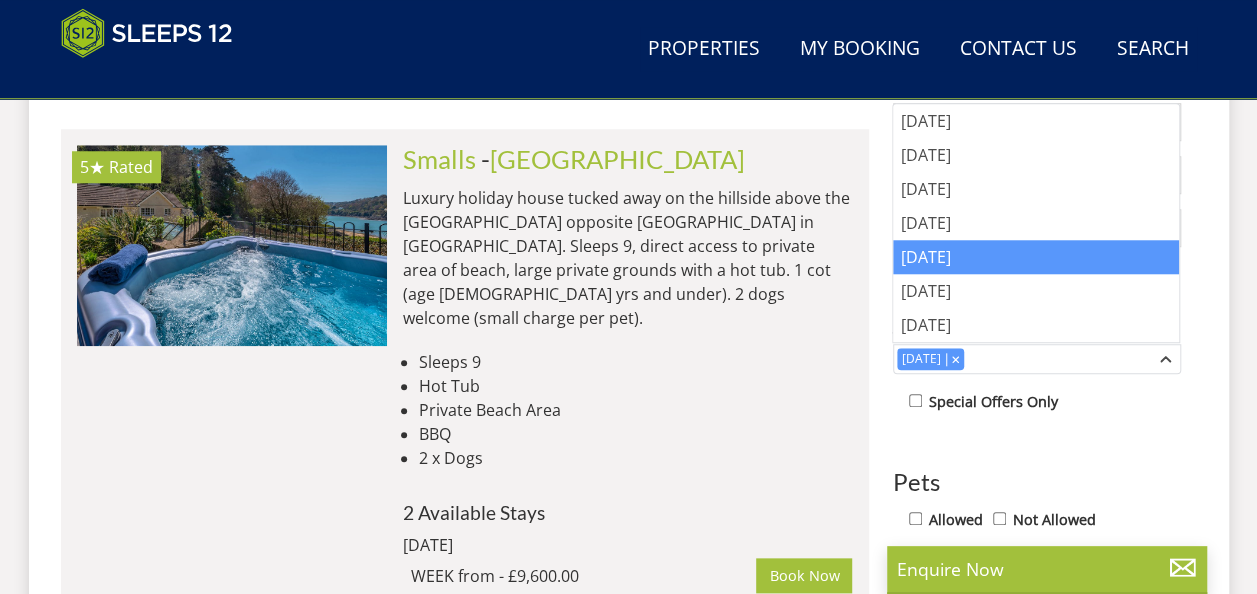 click on "1 Guest
2 Guests
3 Guests
4 Guests
5 Guests
6 Guests
7 Guests
8 Guests
9 Guests
10 Guests
11 Guests
12 Guests
13 Guests
14 Guests
15 Guests
16 Guests
17 Guests
18 Guests
19 Guests
20 Guests
21 Guests
22 Guests
23 Guests
24 Guests
25 Guests
26 Guests
27 Guests
28 Guests
29 Guests
30 Guests
31 Guests
32 Guests
Any number of bedrooms
4 Bedrooms
5 Bedrooms
6 Bedrooms
7 Bedrooms
8 Bedrooms
9 Bedrooms
10 Bedrooms
11 Bedrooms
12 Bedrooms
13 Bedrooms
14 Bedrooms
15 Bedrooms
16 Bedrooms
21/08/2026
+/-
3
days
Arrival Day Of Week
Monday Tuesday Wednesday Thursday" at bounding box center [1037, 615] 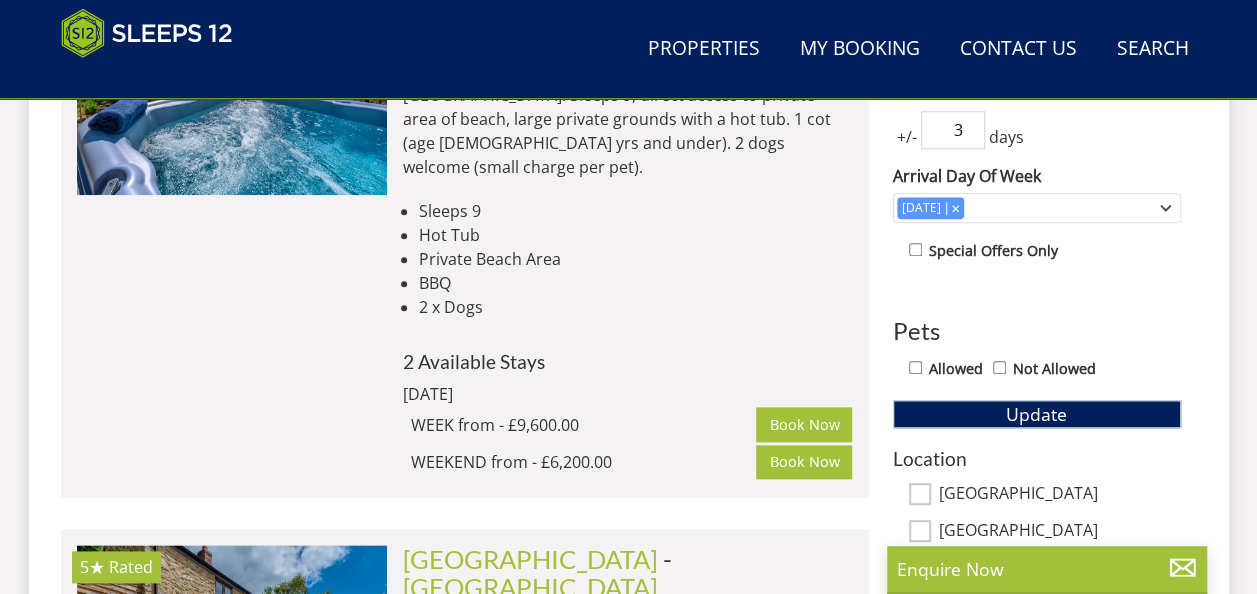 scroll, scrollTop: 918, scrollLeft: 0, axis: vertical 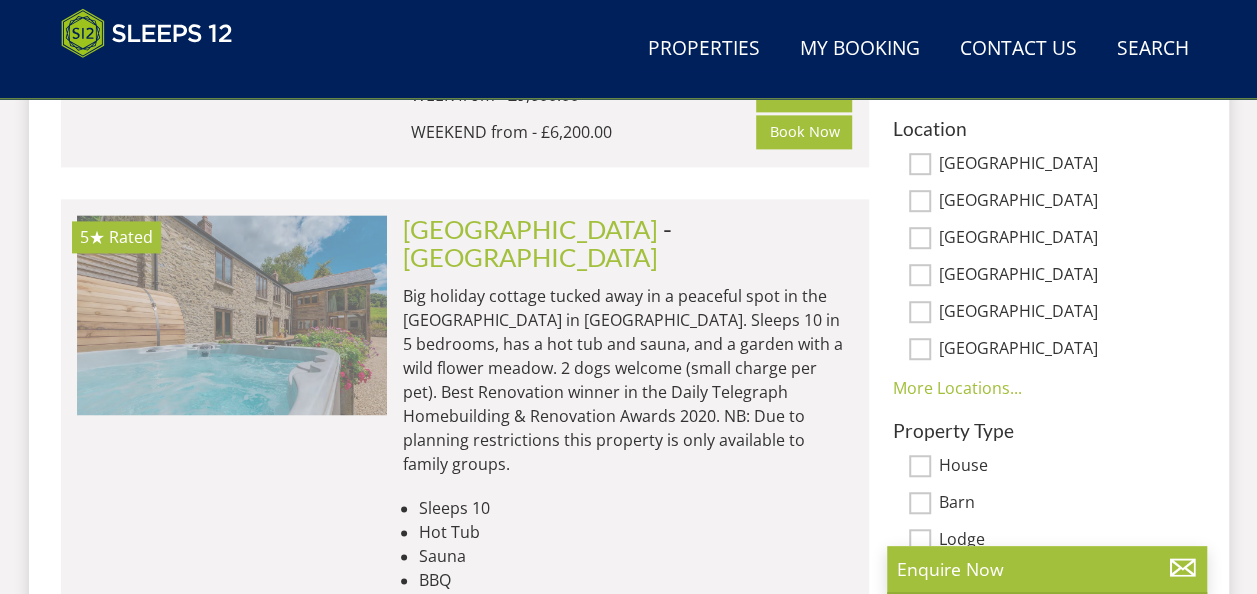 click at bounding box center (232, 315) 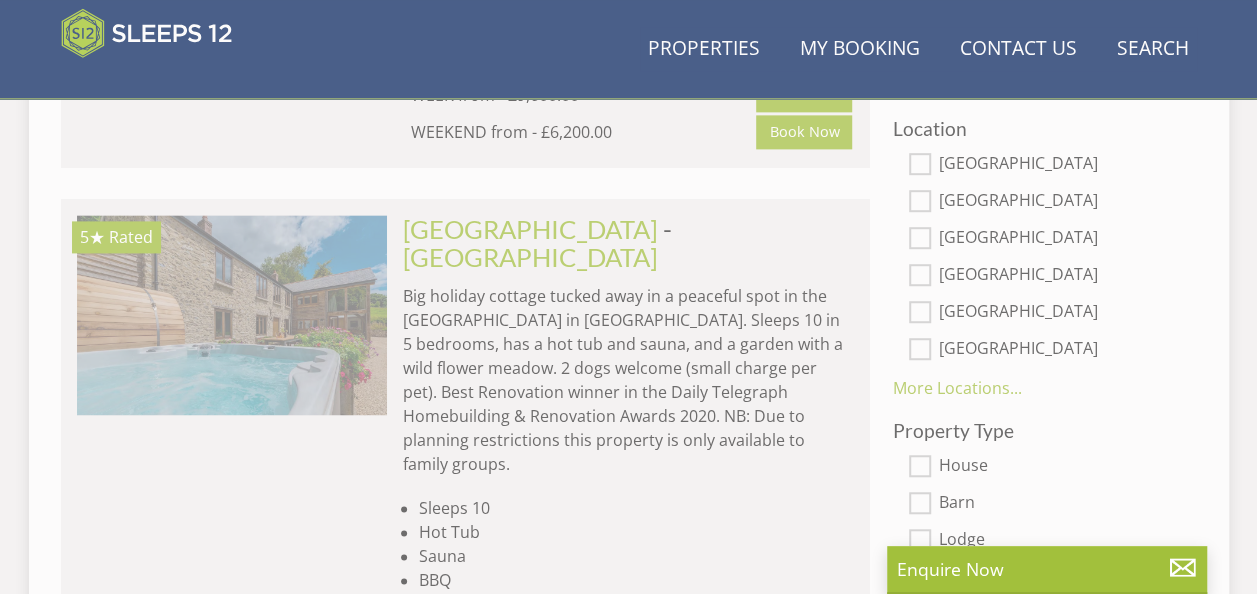 scroll, scrollTop: 0, scrollLeft: 0, axis: both 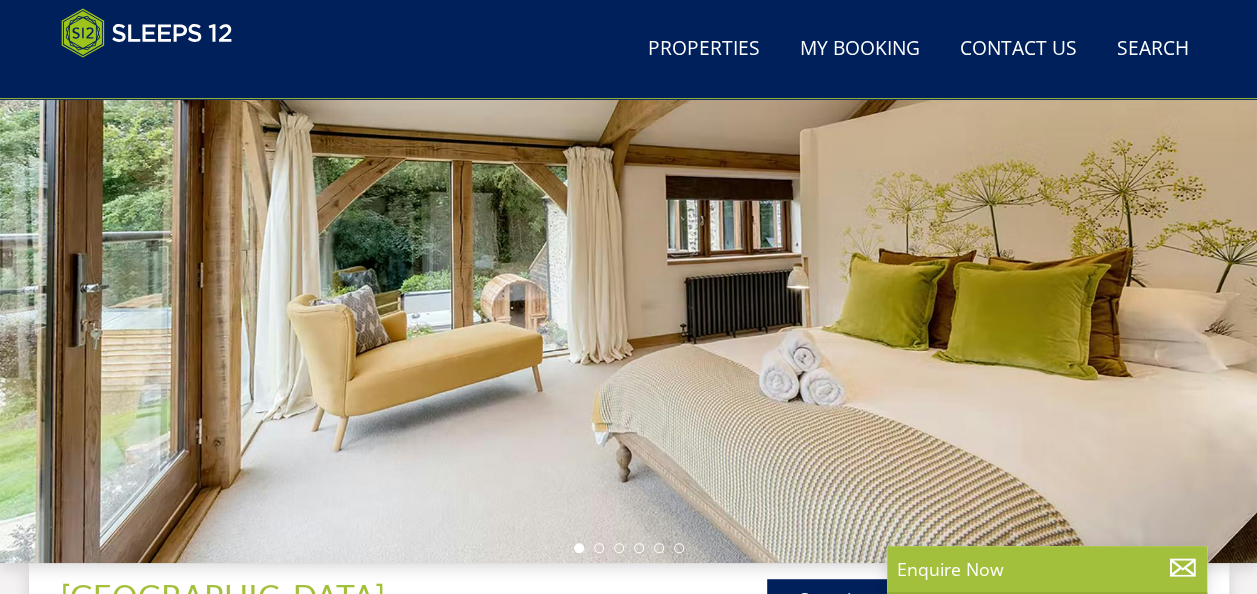 click at bounding box center (628, 213) 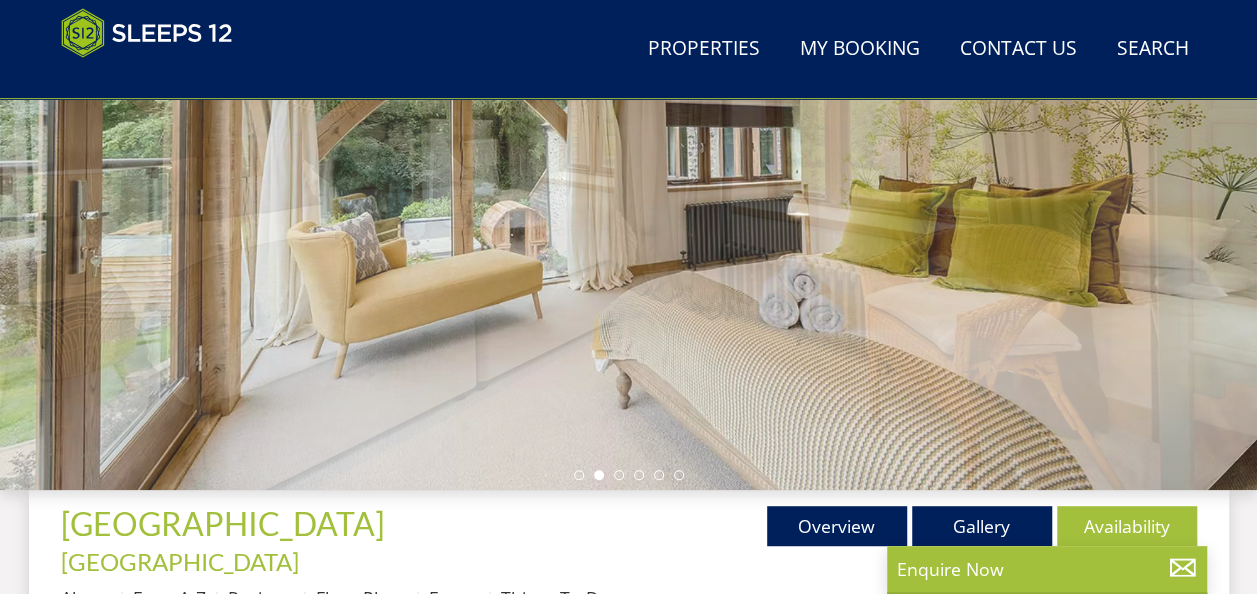 scroll, scrollTop: 295, scrollLeft: 0, axis: vertical 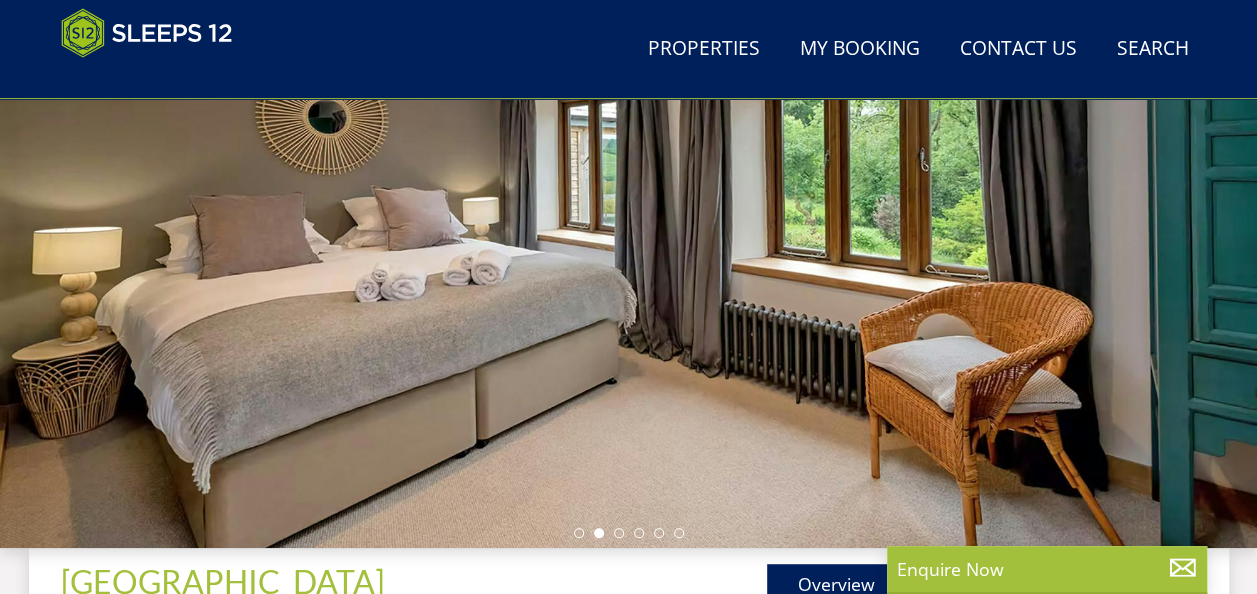 click at bounding box center [628, 198] 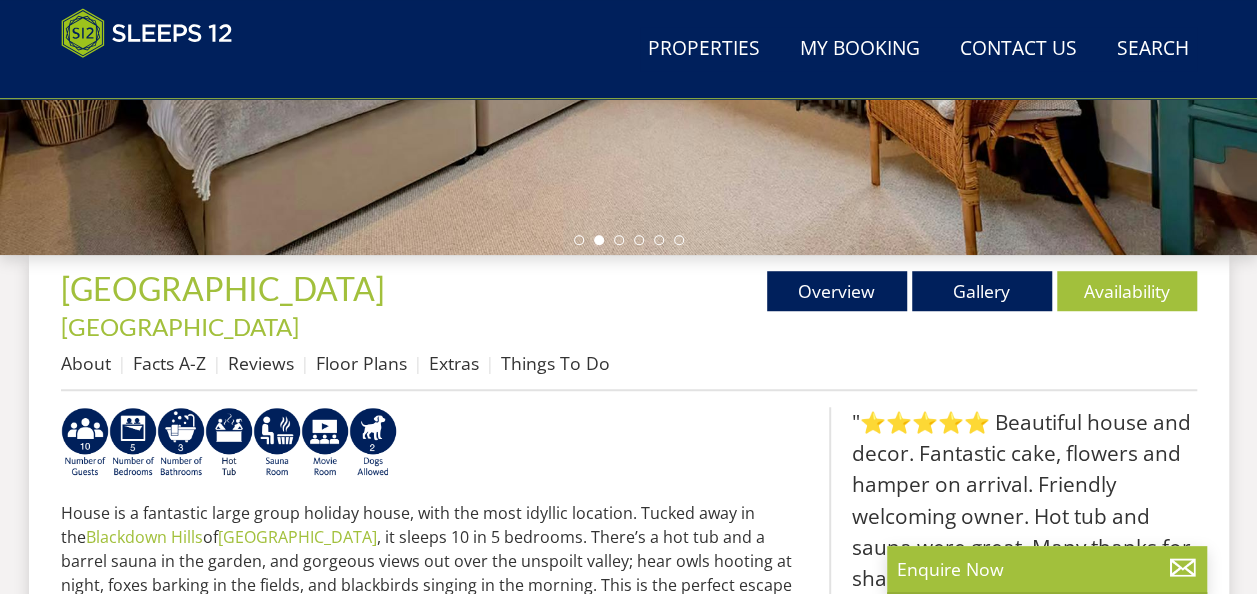 scroll, scrollTop: 584, scrollLeft: 0, axis: vertical 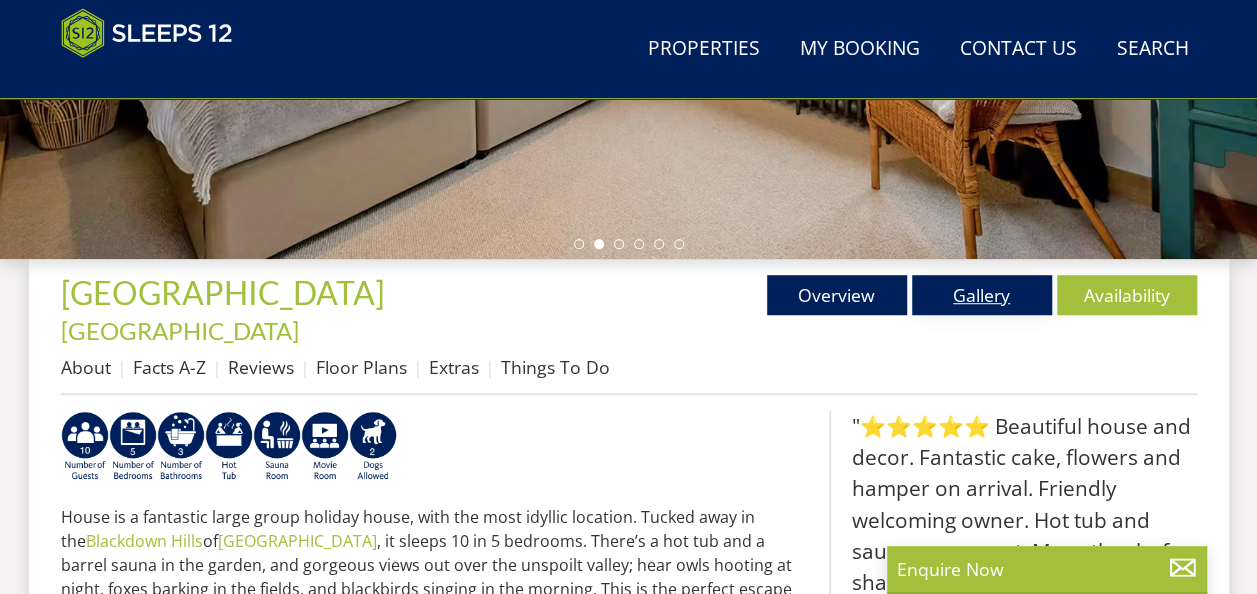 click on "Gallery" at bounding box center (982, 295) 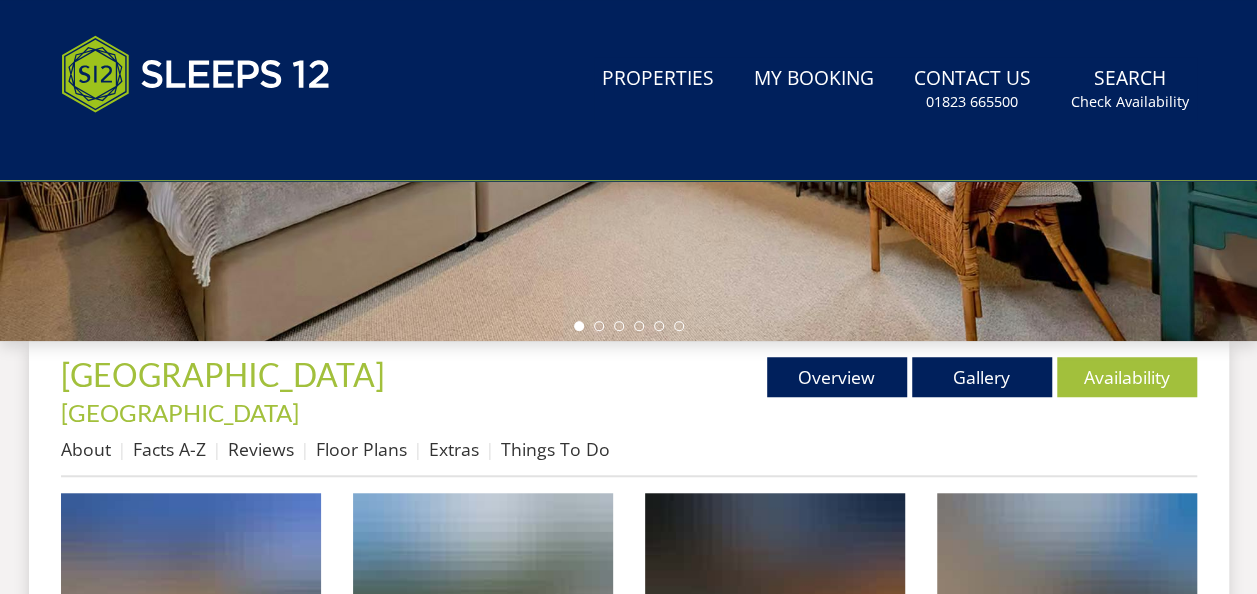 scroll, scrollTop: 0, scrollLeft: 0, axis: both 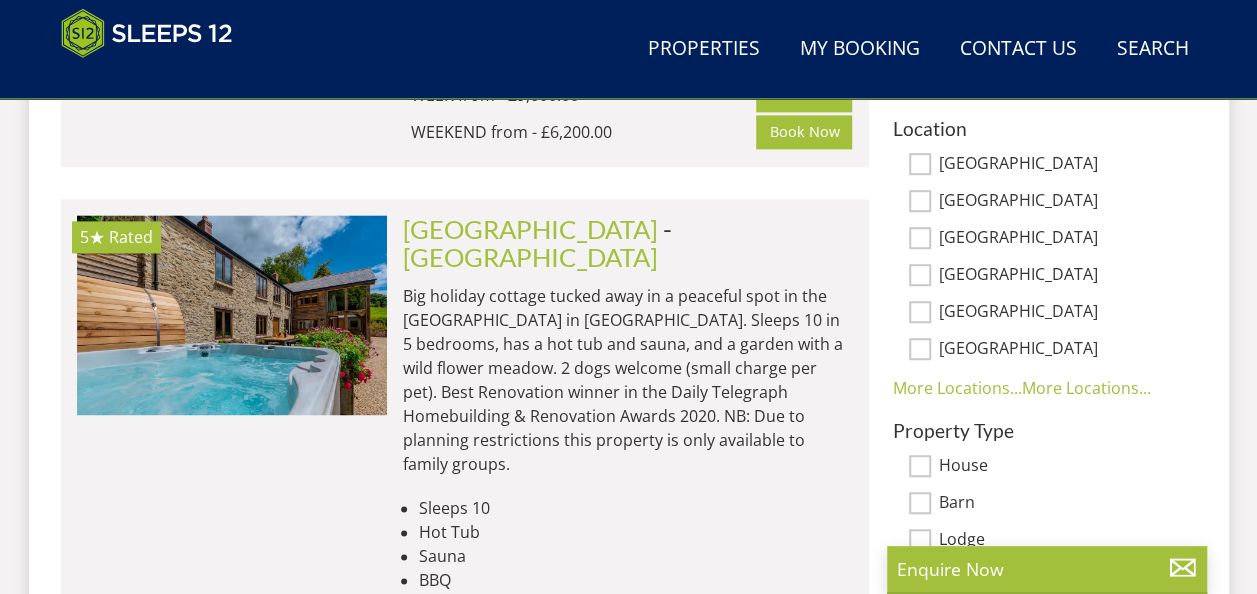 drag, startPoint x: 1255, startPoint y: 92, endPoint x: 1259, endPoint y: 64, distance: 28.284271 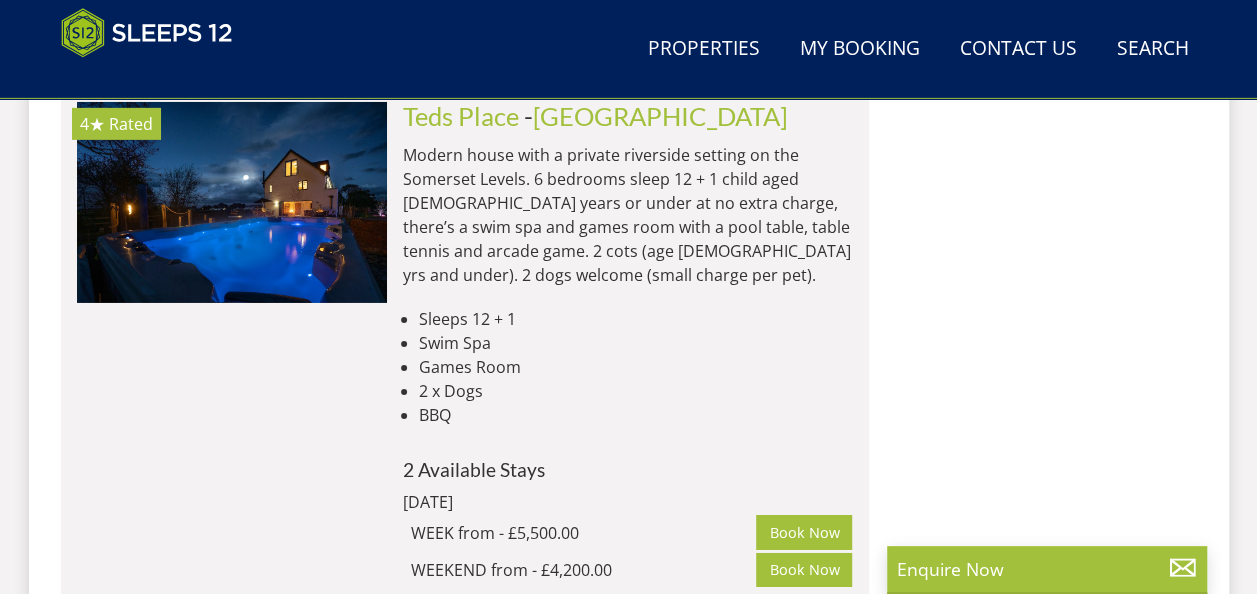scroll, scrollTop: 3168, scrollLeft: 0, axis: vertical 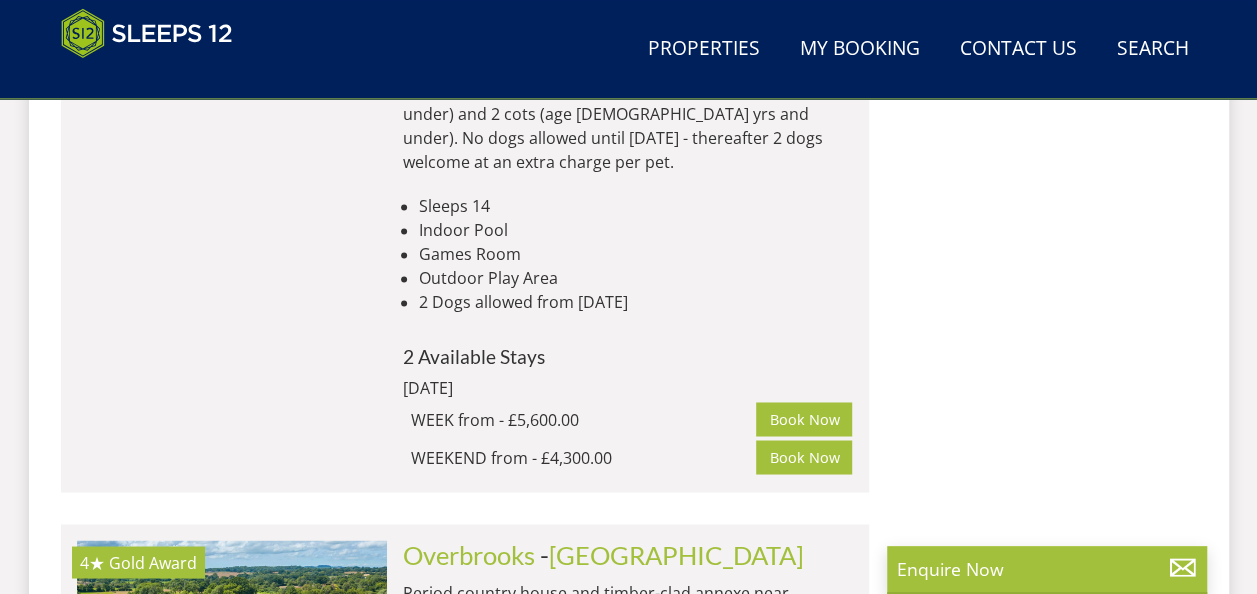 drag, startPoint x: 1252, startPoint y: 432, endPoint x: 1252, endPoint y: 446, distance: 14 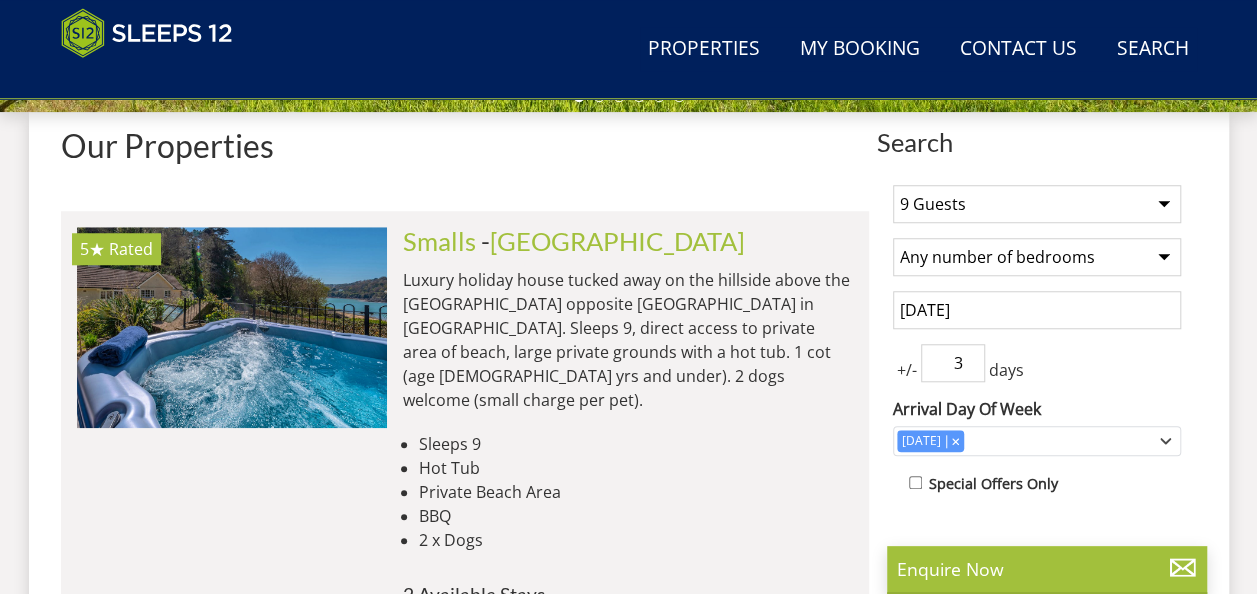scroll, scrollTop: 746, scrollLeft: 0, axis: vertical 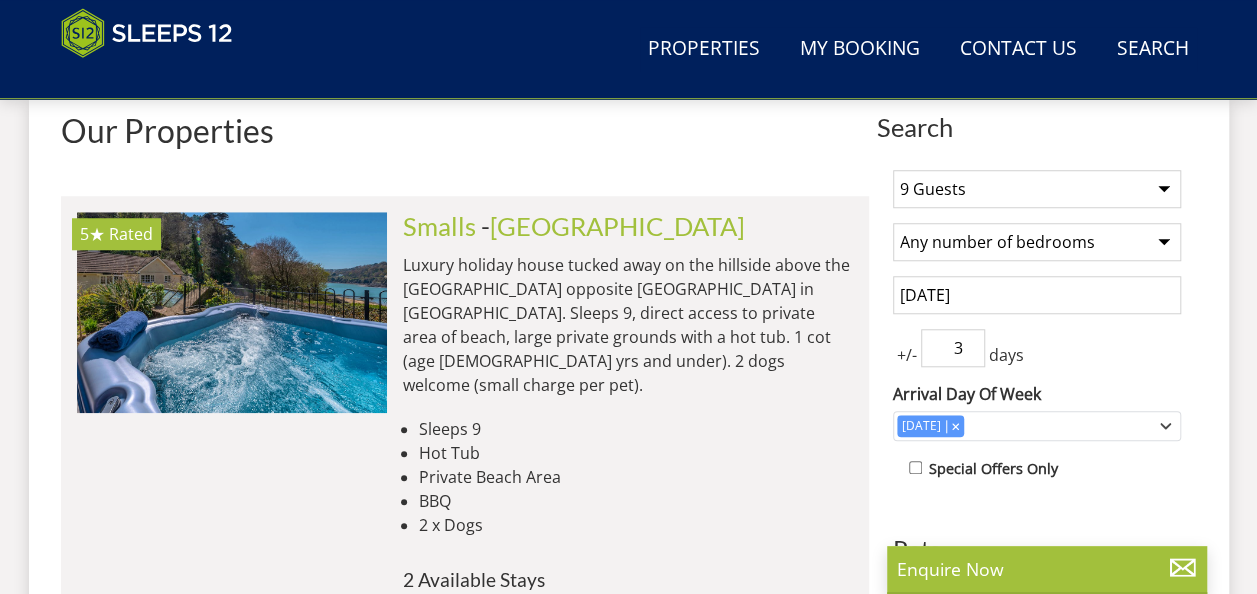 click on "1 Guest
2 Guests
3 Guests
4 Guests
5 Guests
6 Guests
7 Guests
8 Guests
9 Guests
10 Guests
11 Guests
12 Guests
13 Guests
14 Guests
15 Guests
16 Guests
17 Guests
18 Guests
19 Guests
20 Guests
21 Guests
22 Guests
23 Guests
24 Guests
25 Guests
26 Guests
27 Guests
28 Guests
29 Guests
30 Guests
31 Guests
32 Guests" at bounding box center (1037, 189) 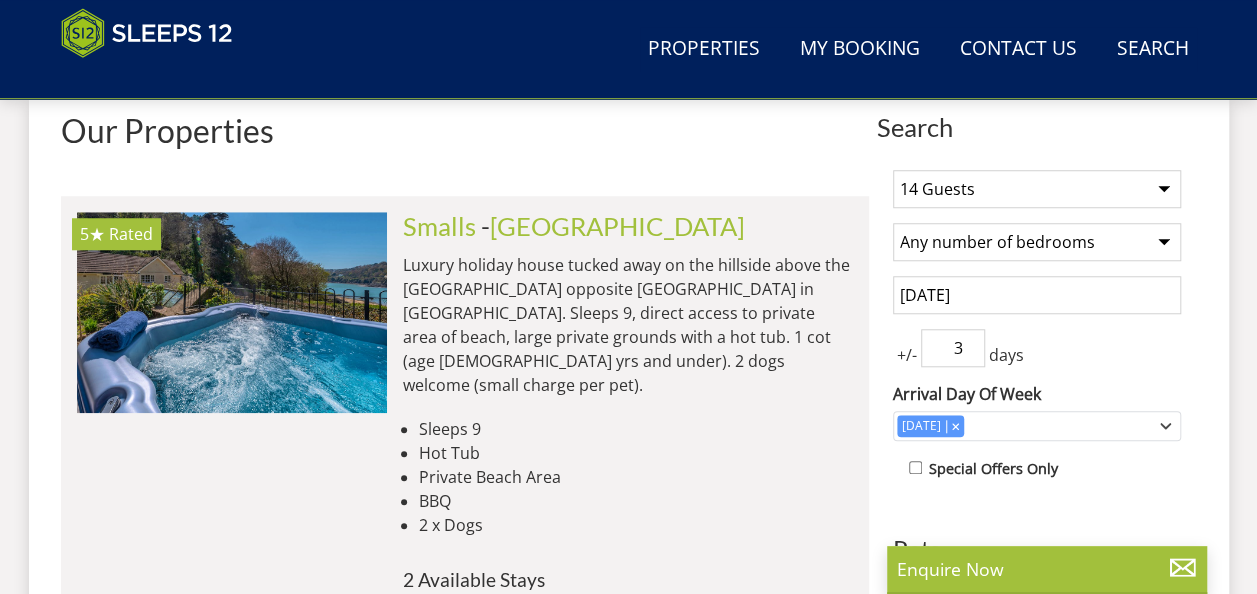 click on "1 Guest
2 Guests
3 Guests
4 Guests
5 Guests
6 Guests
7 Guests
8 Guests
9 Guests
10 Guests
11 Guests
12 Guests
13 Guests
14 Guests
15 Guests
16 Guests
17 Guests
18 Guests
19 Guests
20 Guests
21 Guests
22 Guests
23 Guests
24 Guests
25 Guests
26 Guests
27 Guests
28 Guests
29 Guests
30 Guests
31 Guests
32 Guests" at bounding box center (1037, 189) 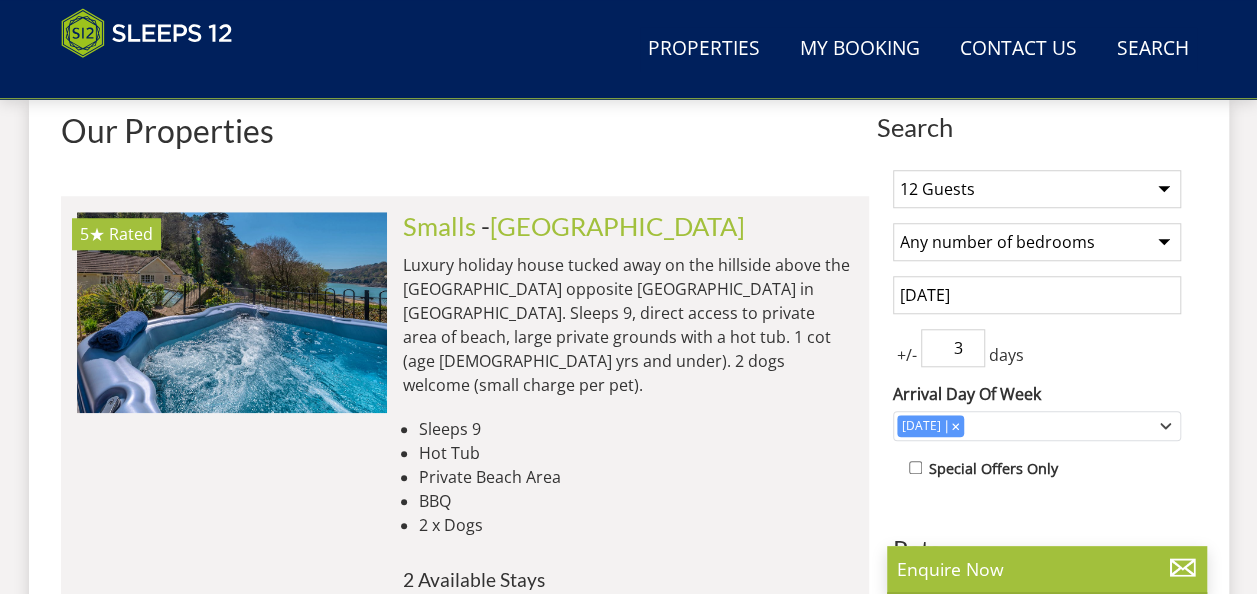 click on "1 Guest
2 Guests
3 Guests
4 Guests
5 Guests
6 Guests
7 Guests
8 Guests
9 Guests
10 Guests
11 Guests
12 Guests
13 Guests
14 Guests
15 Guests
16 Guests
17 Guests
18 Guests
19 Guests
20 Guests
21 Guests
22 Guests
23 Guests
24 Guests
25 Guests
26 Guests
27 Guests
28 Guests
29 Guests
30 Guests
31 Guests
32 Guests" at bounding box center (1037, 189) 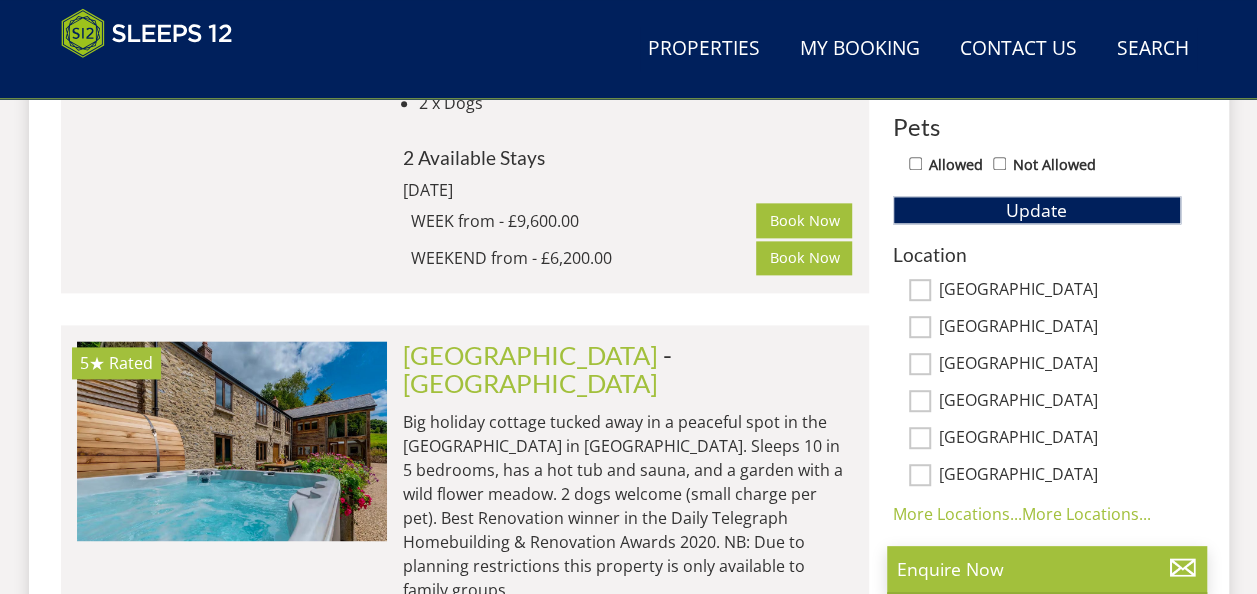 scroll, scrollTop: 1152, scrollLeft: 0, axis: vertical 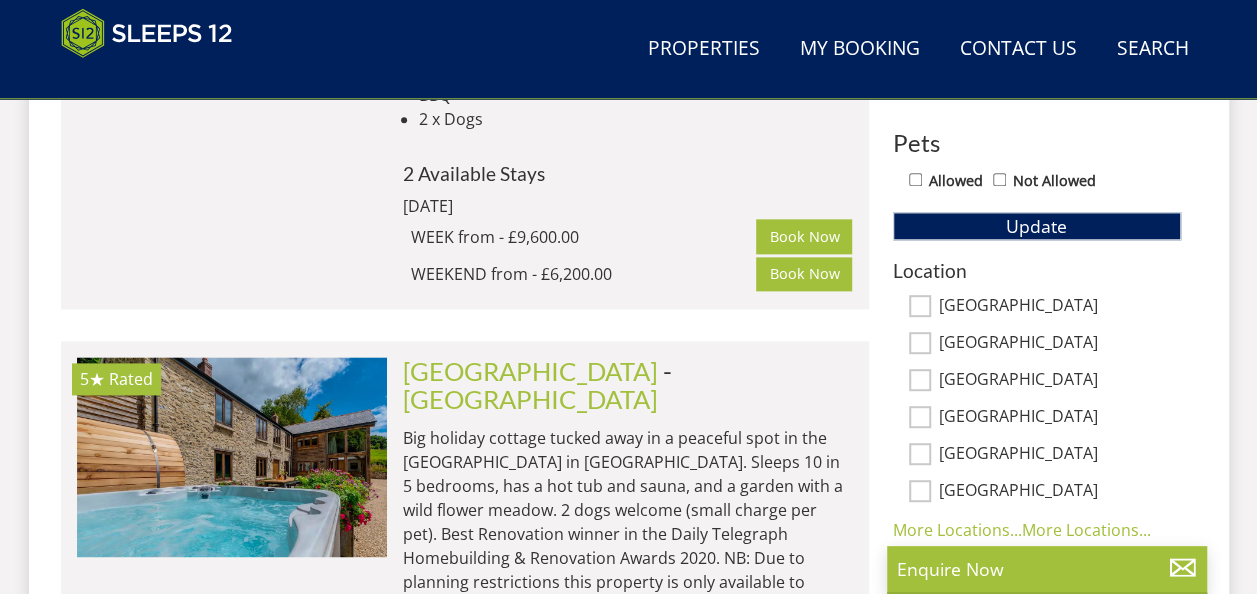 click on "[GEOGRAPHIC_DATA]" at bounding box center (920, 306) 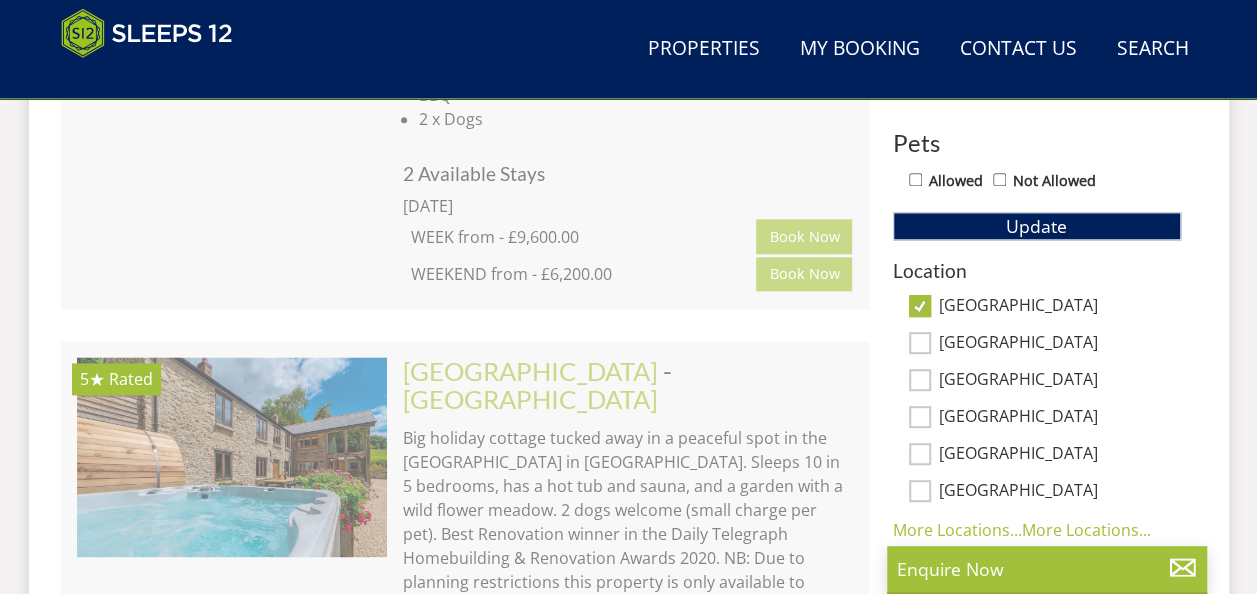click on "[GEOGRAPHIC_DATA]" at bounding box center (920, 343) 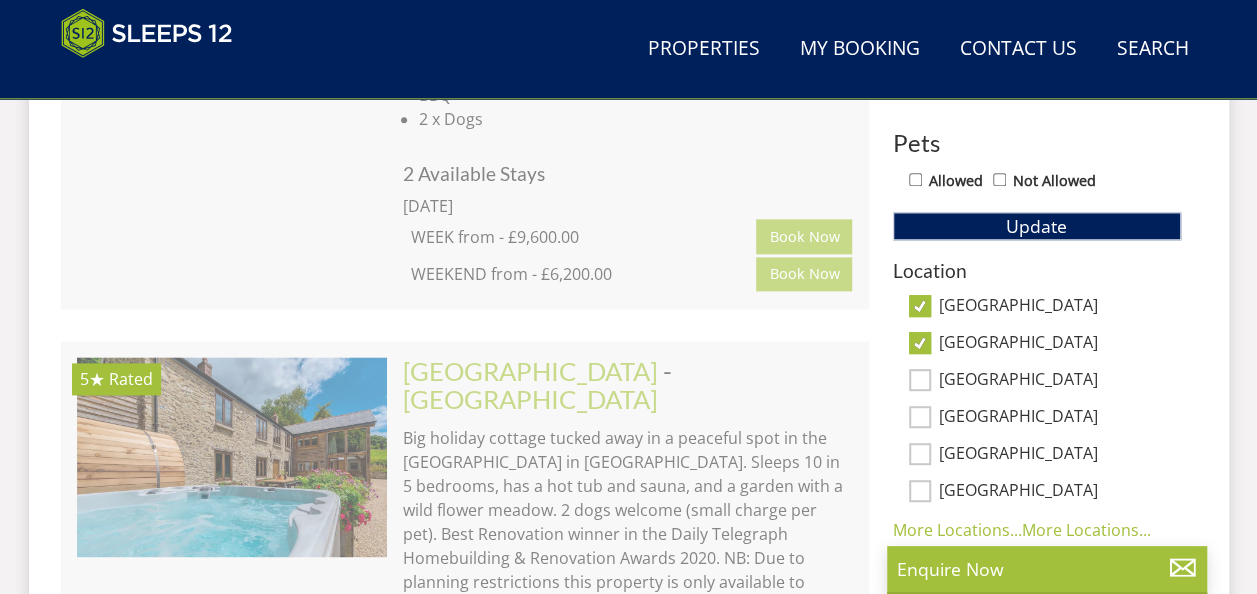click on "[GEOGRAPHIC_DATA]" at bounding box center (920, 380) 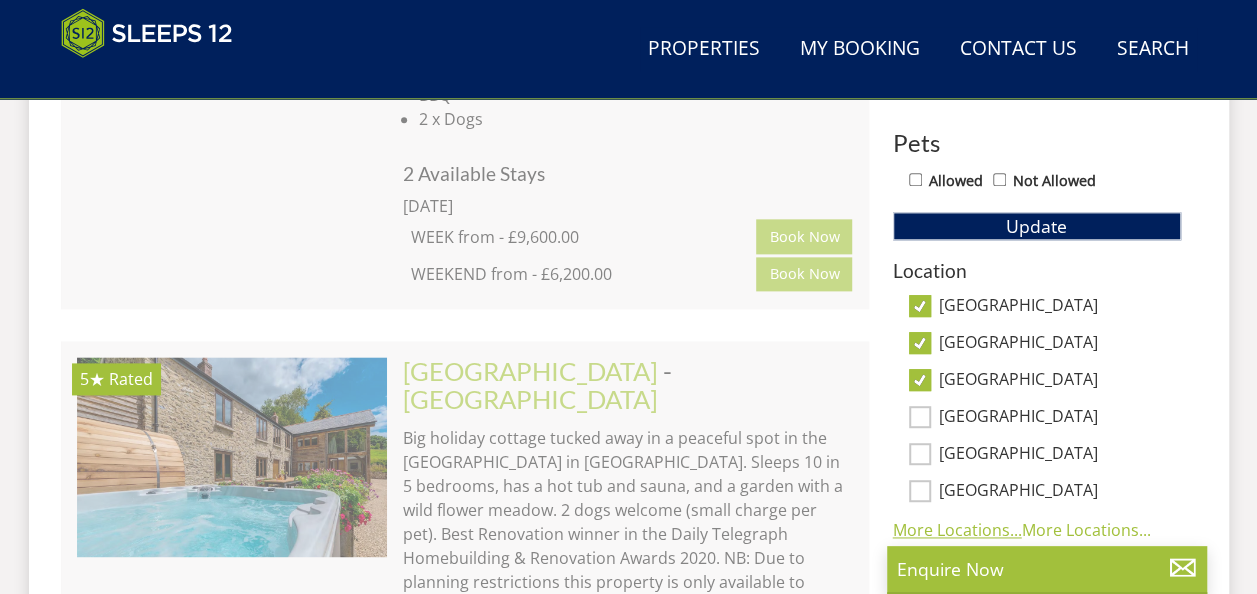 click on "More Locations..." at bounding box center (957, 530) 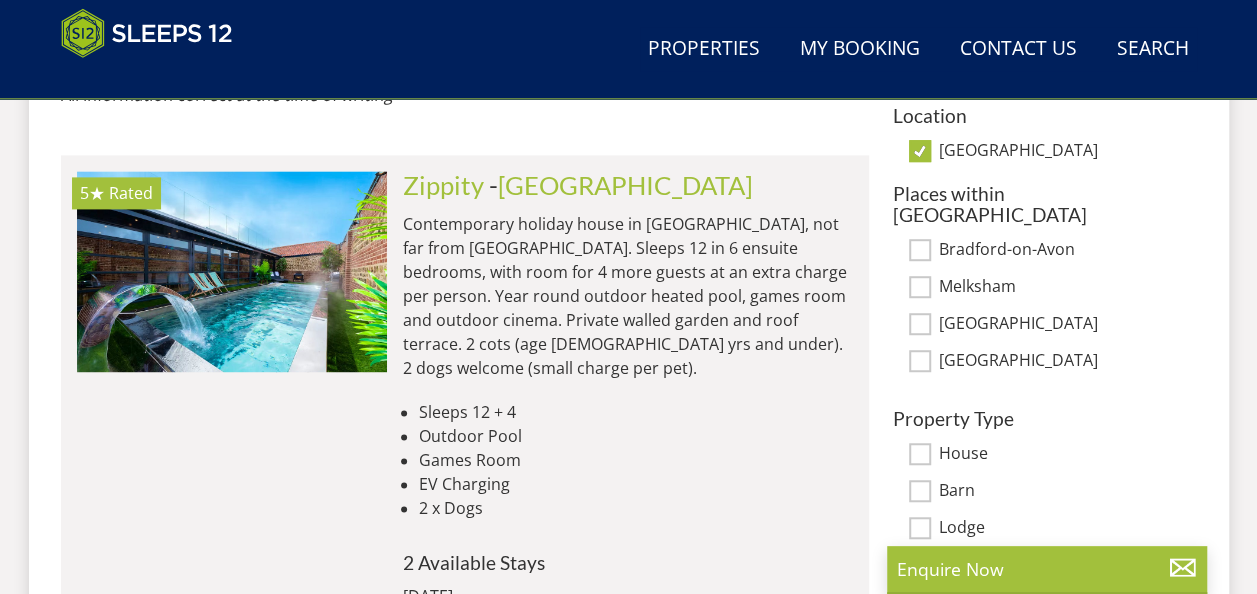scroll, scrollTop: 1246, scrollLeft: 0, axis: vertical 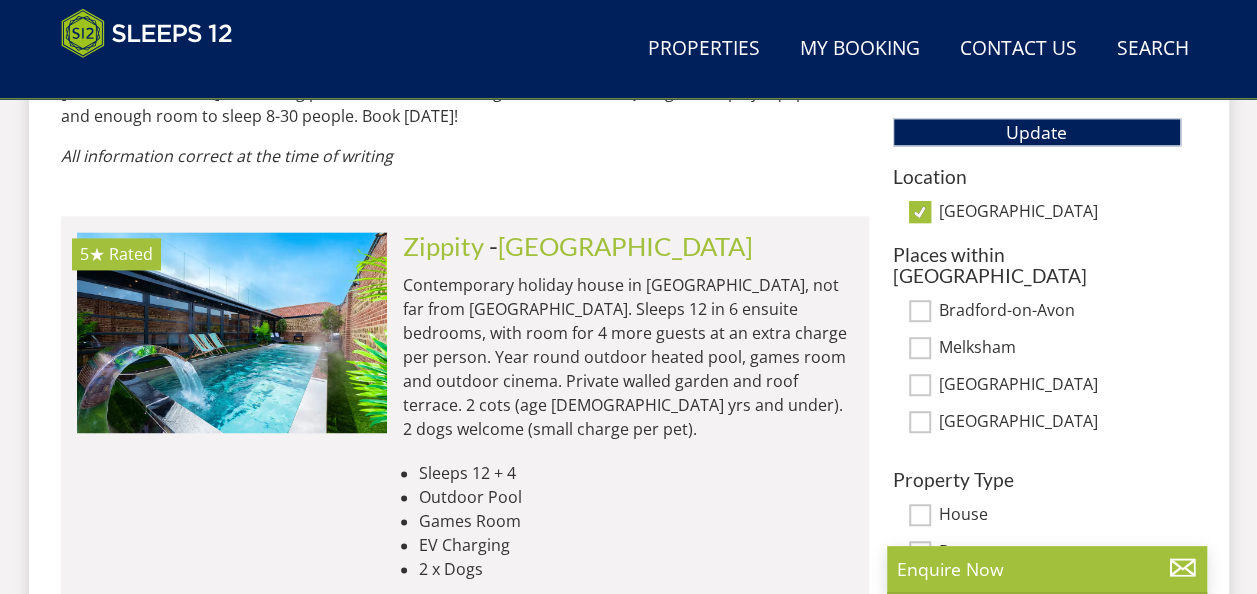 click on "[GEOGRAPHIC_DATA]" at bounding box center [920, 212] 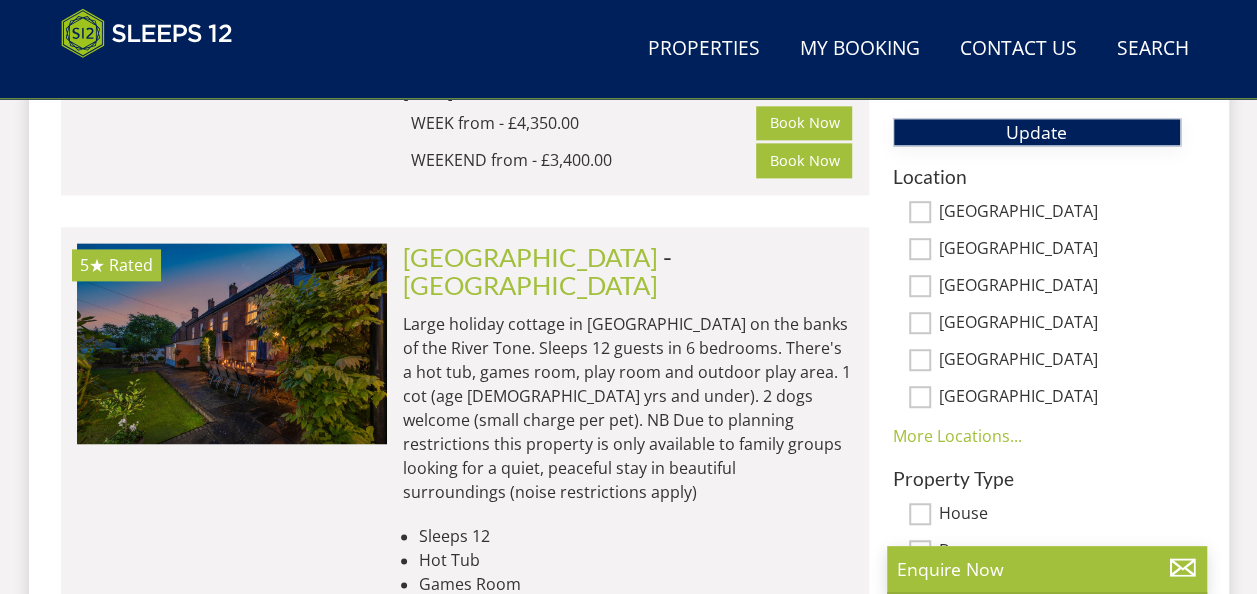 click on "Update" at bounding box center (1037, 132) 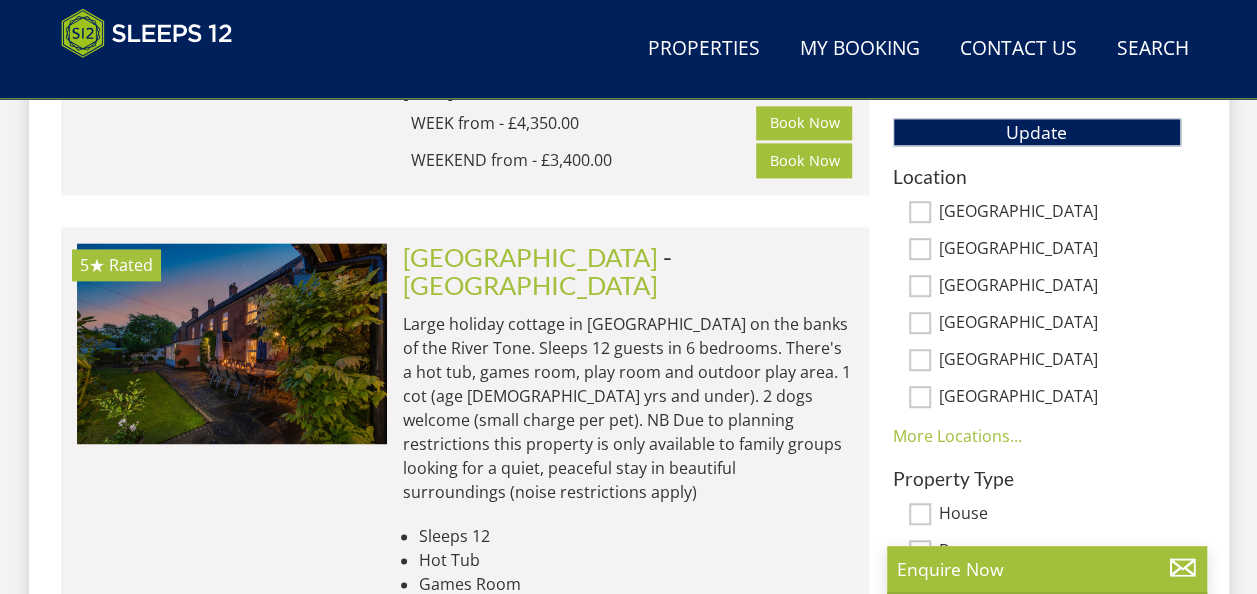drag, startPoint x: 1250, startPoint y: 89, endPoint x: 1249, endPoint y: 60, distance: 29.017237 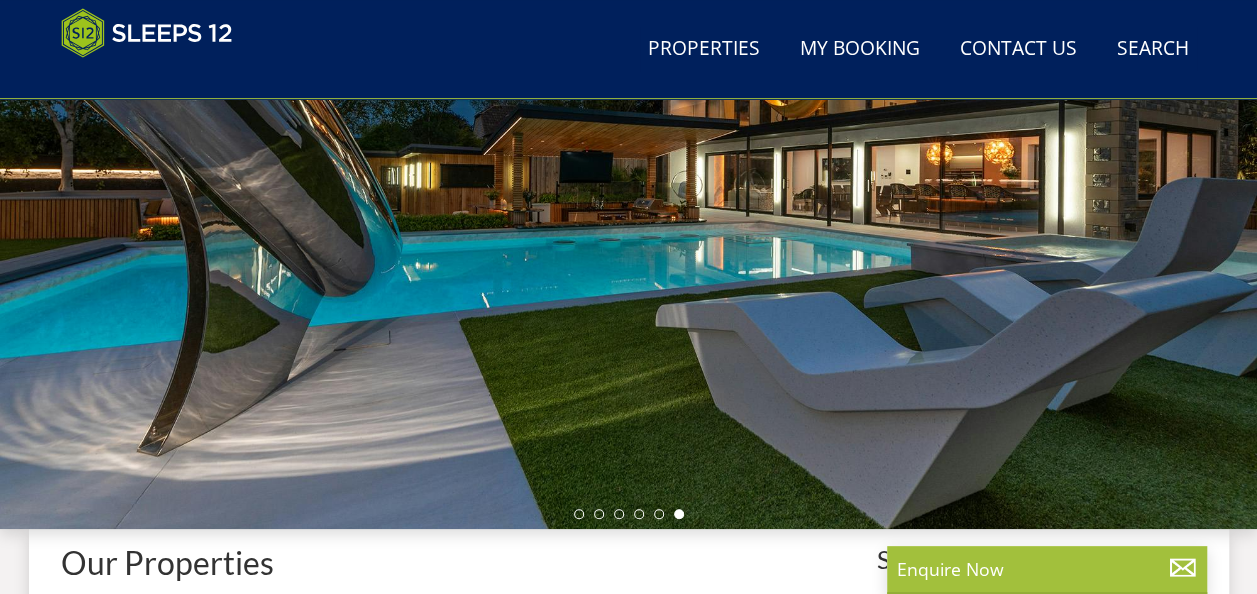 scroll, scrollTop: 0, scrollLeft: 0, axis: both 